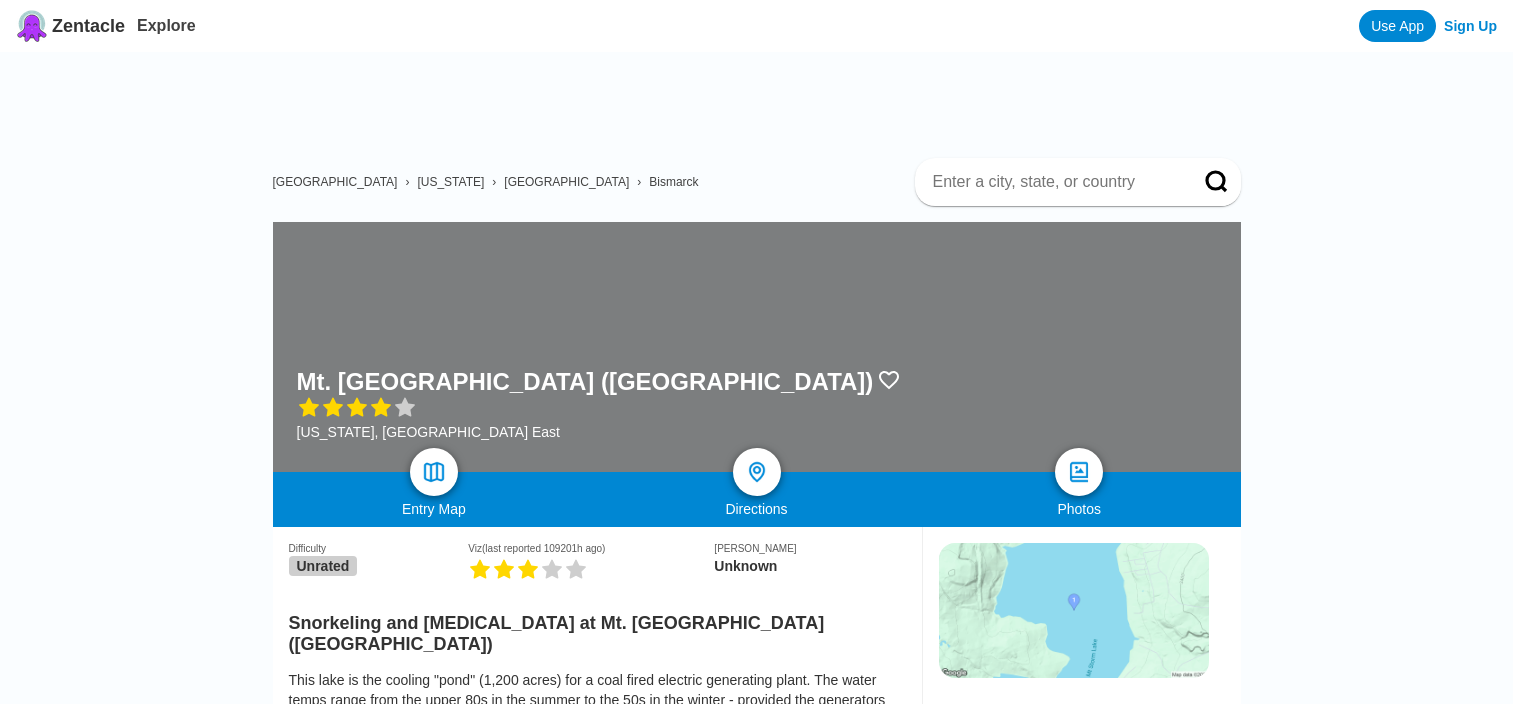 scroll, scrollTop: 0, scrollLeft: 0, axis: both 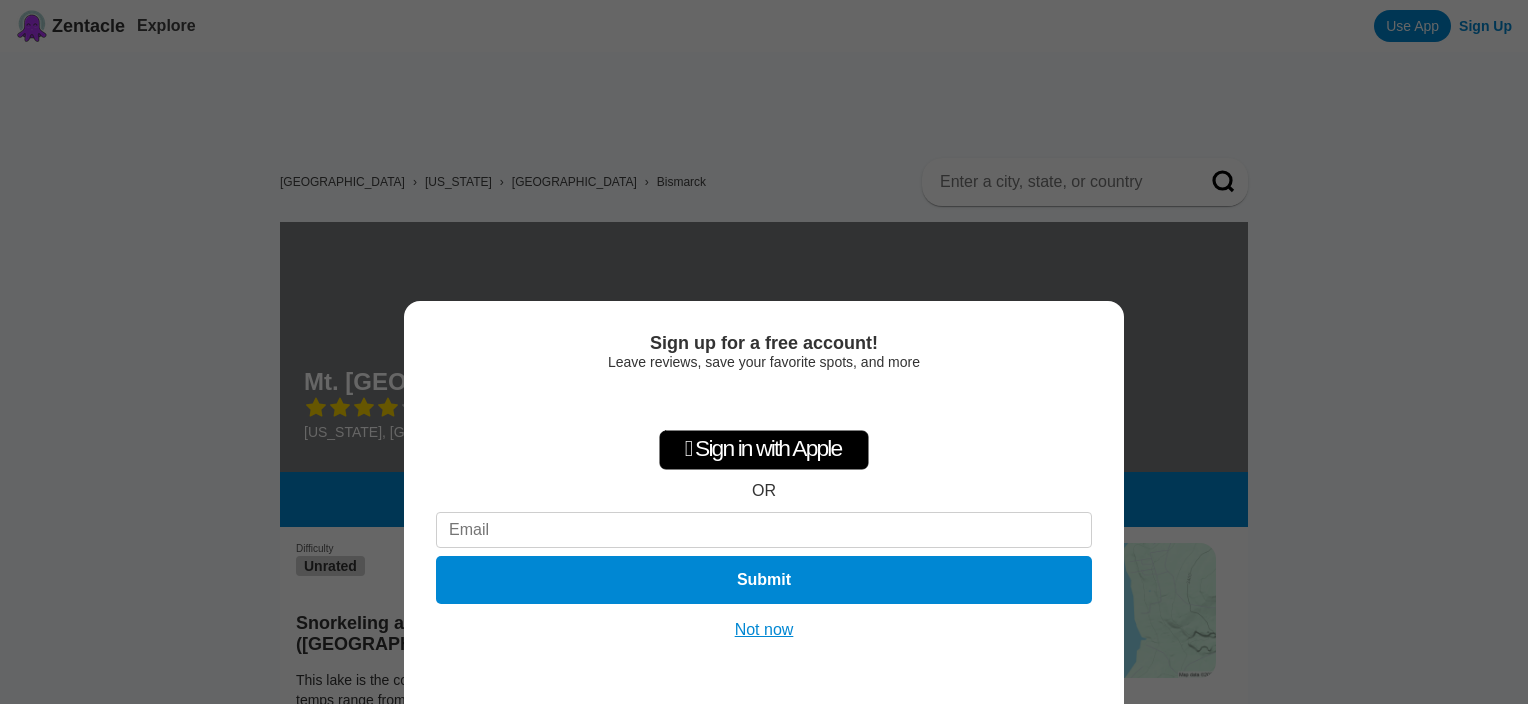 click on "Not now" at bounding box center [764, 630] 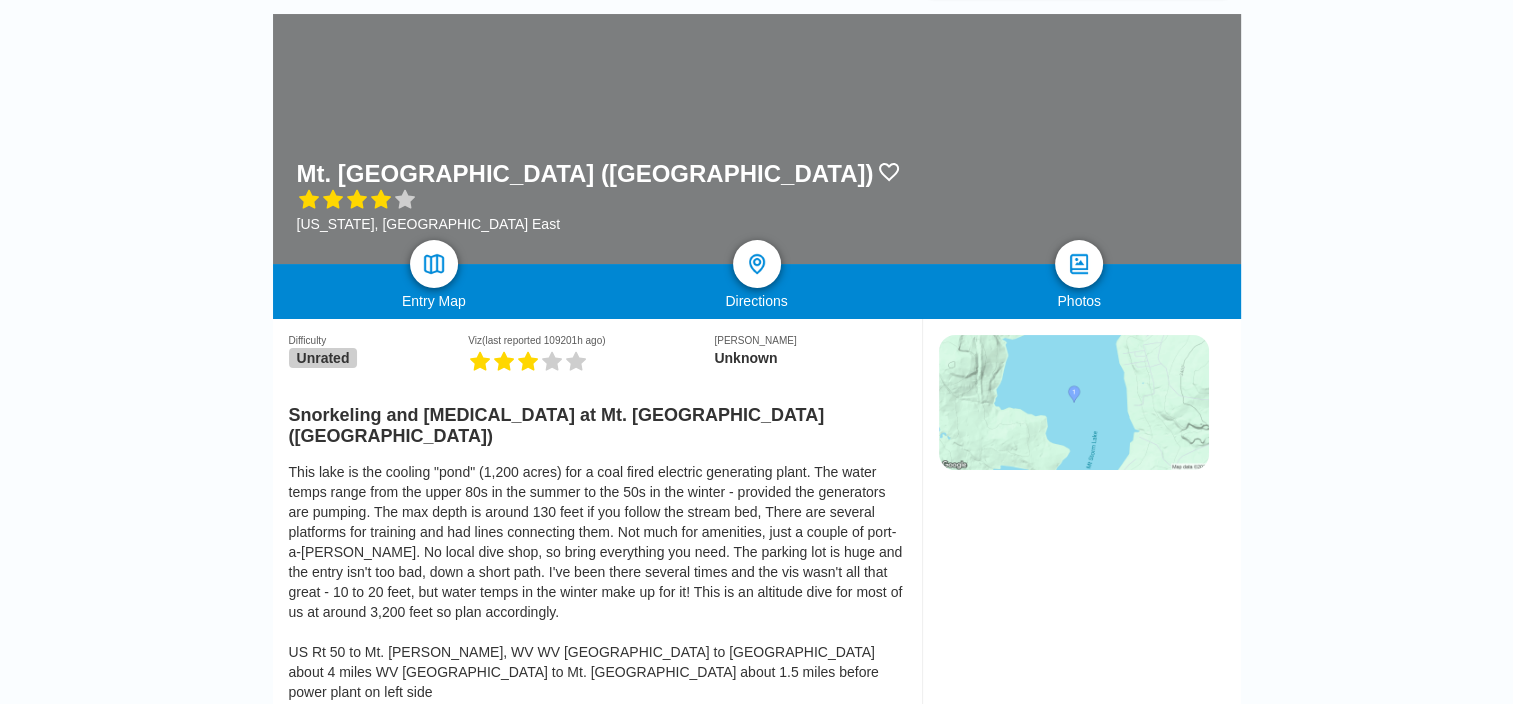 scroll, scrollTop: 232, scrollLeft: 0, axis: vertical 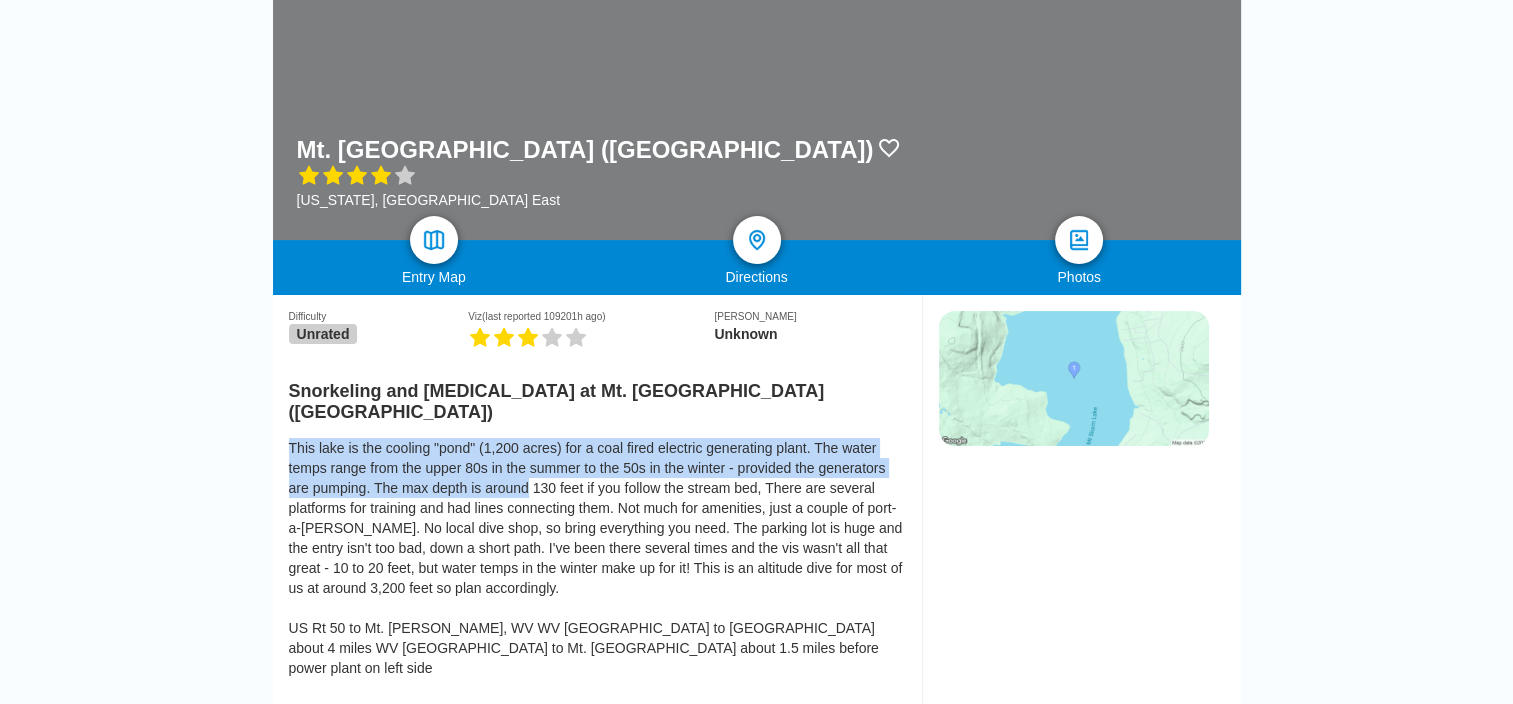 drag, startPoint x: 285, startPoint y: 433, endPoint x: 528, endPoint y: 466, distance: 245.2305 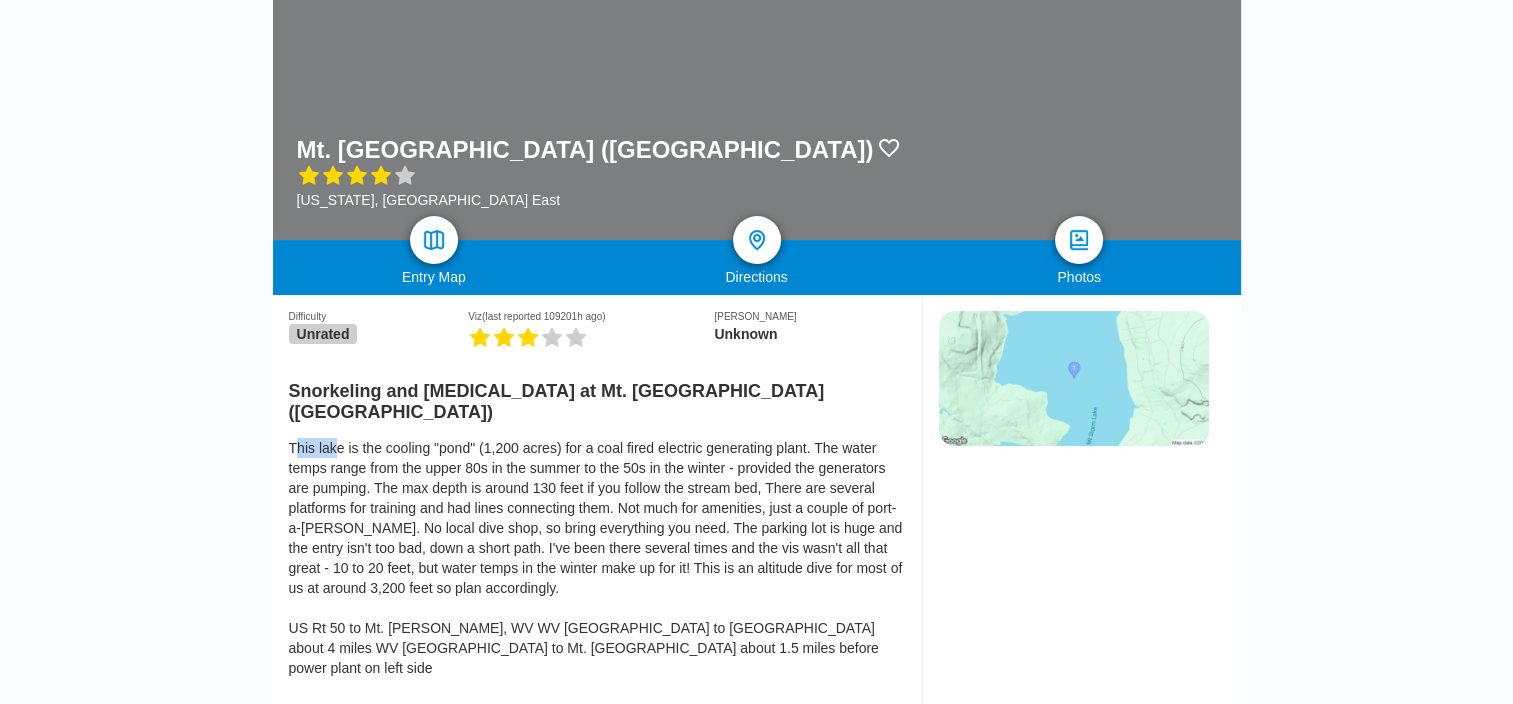 drag, startPoint x: 293, startPoint y: 428, endPoint x: 332, endPoint y: 424, distance: 39.20459 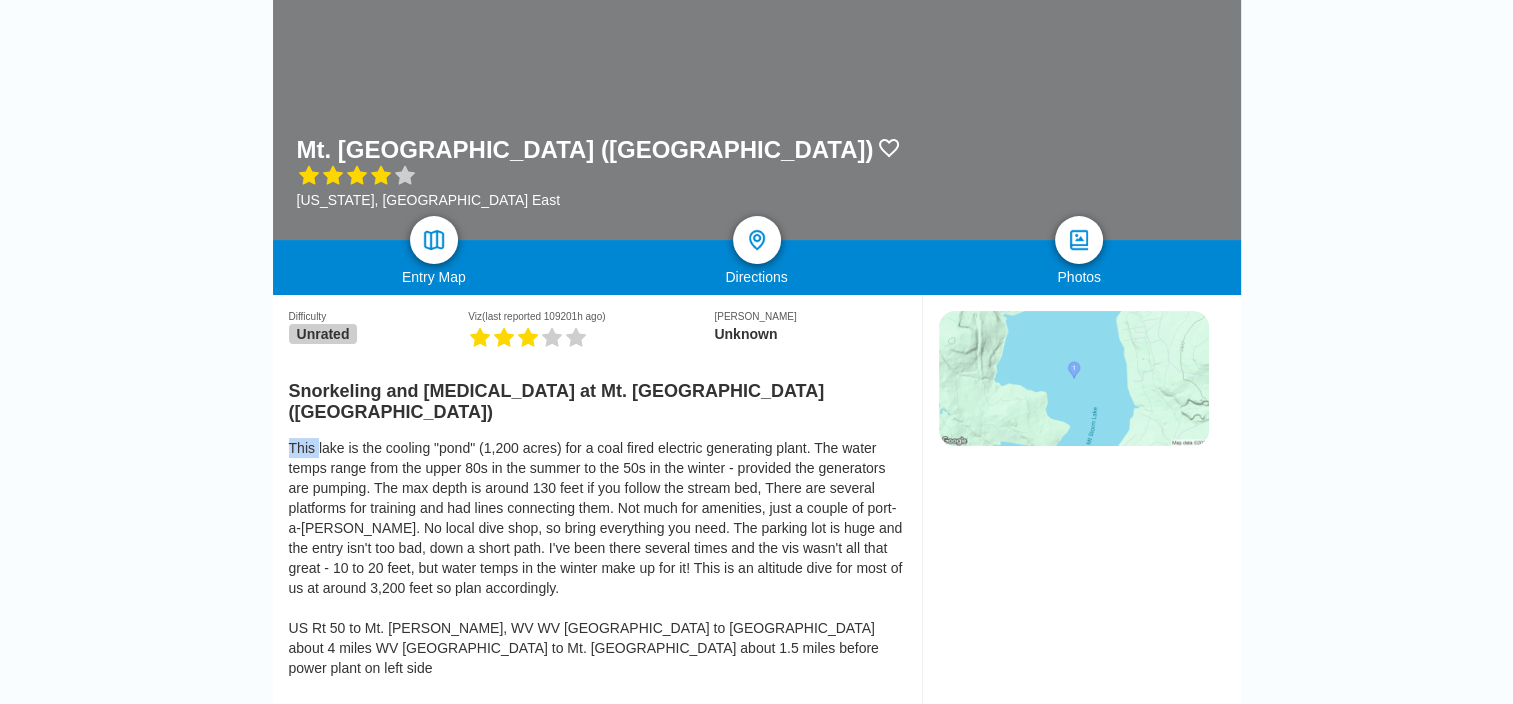 drag, startPoint x: 288, startPoint y: 428, endPoint x: 314, endPoint y: 434, distance: 26.683329 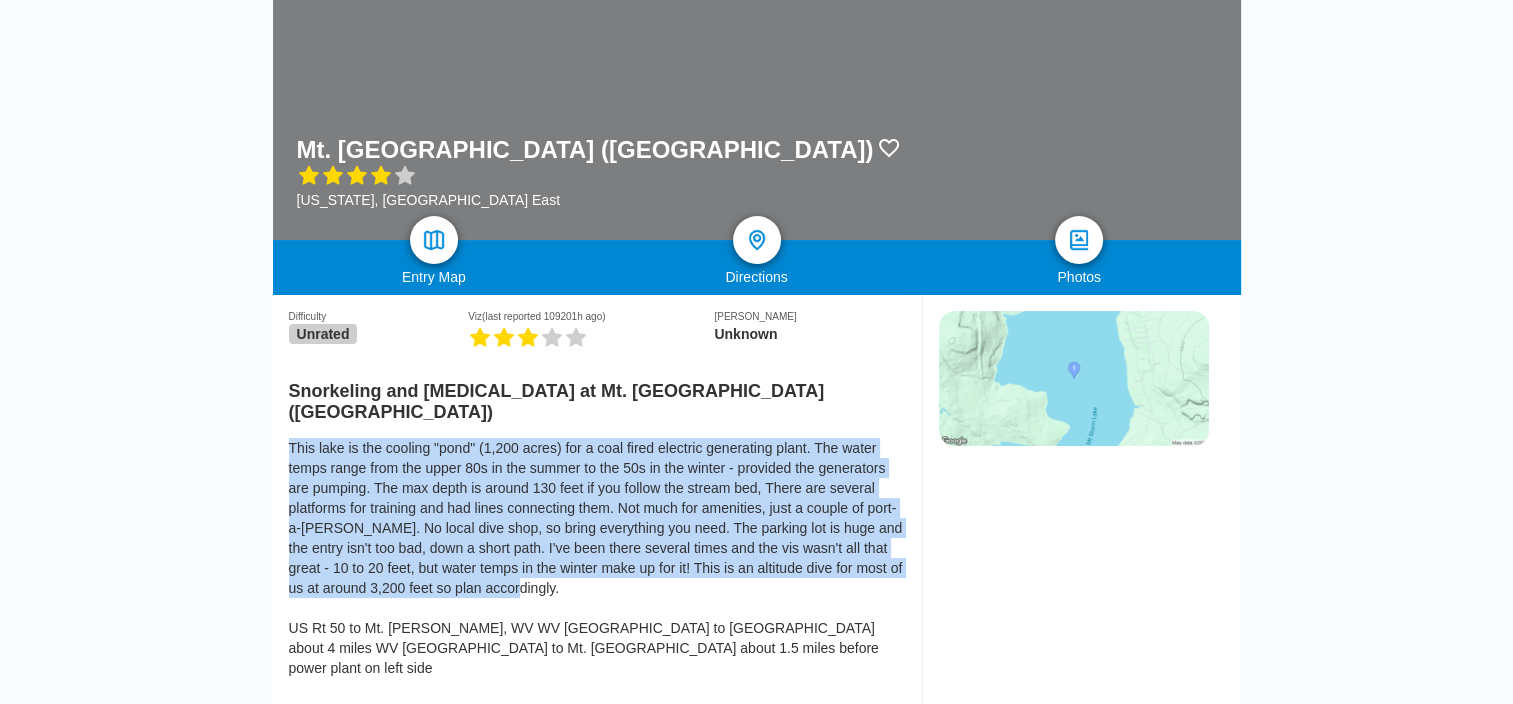 click on "This lake is the cooling "pond" (1,200 acres) for a coal fired electric generating plant. The water temps range from the upper 80s in the summer to the 50s in the winter - provided the generators are pumping. The max depth is around 130 feet if you follow the stream bed, There are several platforms for training and had lines connecting them. Not much for amenities, just a couple of port-a-[PERSON_NAME]. No local dive shop, so bring everything you need. The parking lot is huge and the entry isn't too bad, down a short path. I've been there several times and the vis wasn't all that great - 10 to 20 feet, but water temps in the winter make up for it! This is an altitude dive for most of us at around 3,200 feet so plan accordingly.
US Rt 50 to Mt. [PERSON_NAME], WV   WV [GEOGRAPHIC_DATA] to [GEOGRAPHIC_DATA] about 4 miles  WV [GEOGRAPHIC_DATA] to Mt. [GEOGRAPHIC_DATA] about 1.5 miles before power plant on left side" at bounding box center (597, 558) 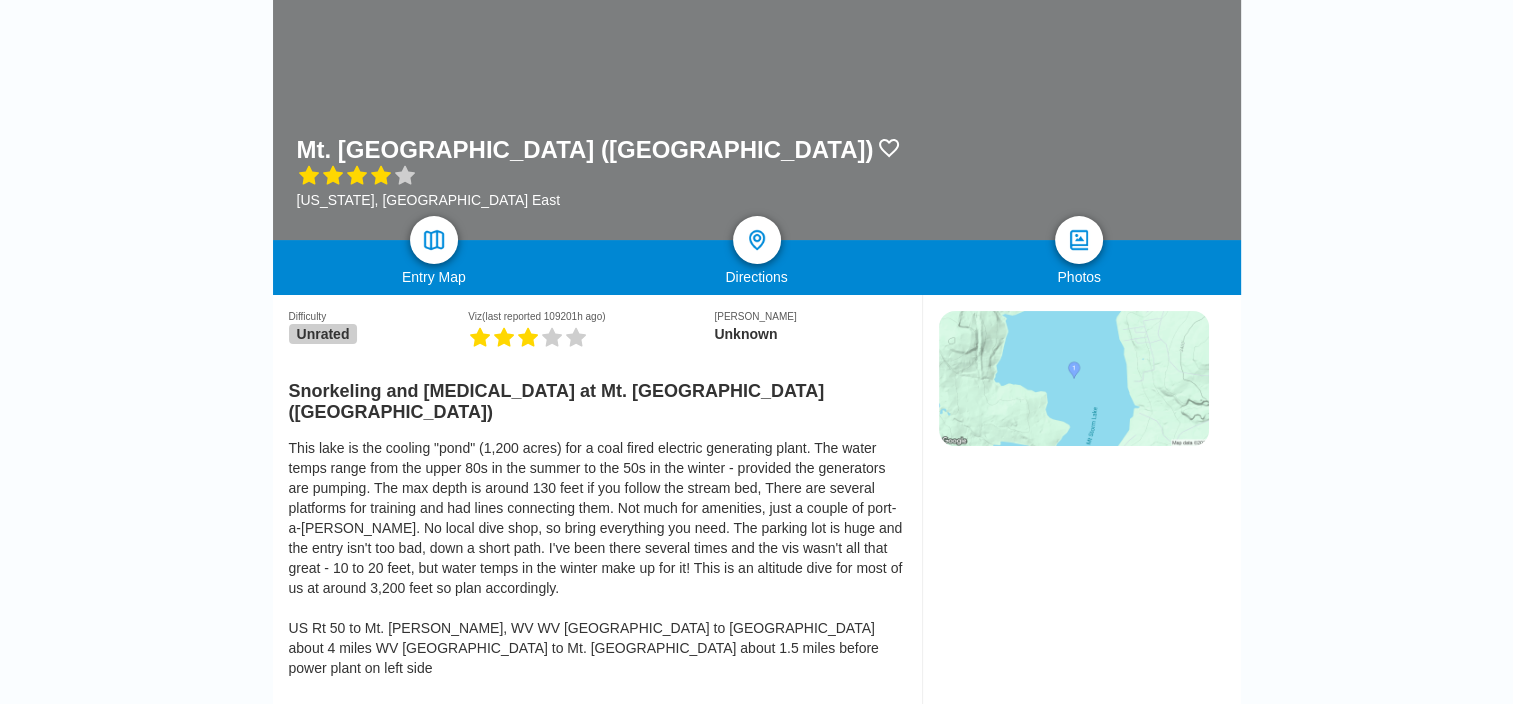 click on "This lake is the cooling "pond" (1,200 acres) for a coal fired electric generating plant. The water temps range from the upper 80s in the summer to the 50s in the winter - provided the generators are pumping. The max depth is around 130 feet if you follow the stream bed, There are several platforms for training and had lines connecting them. Not much for amenities, just a couple of port-a-[PERSON_NAME]. No local dive shop, so bring everything you need. The parking lot is huge and the entry isn't too bad, down a short path. I've been there several times and the vis wasn't all that great - 10 to 20 feet, but water temps in the winter make up for it! This is an altitude dive for most of us at around 3,200 feet so plan accordingly.
US Rt 50 to Mt. [PERSON_NAME], WV   WV [GEOGRAPHIC_DATA] to [GEOGRAPHIC_DATA] about 4 miles  WV [GEOGRAPHIC_DATA] to Mt. [GEOGRAPHIC_DATA] about 1.5 miles before power plant on left side" at bounding box center (597, 558) 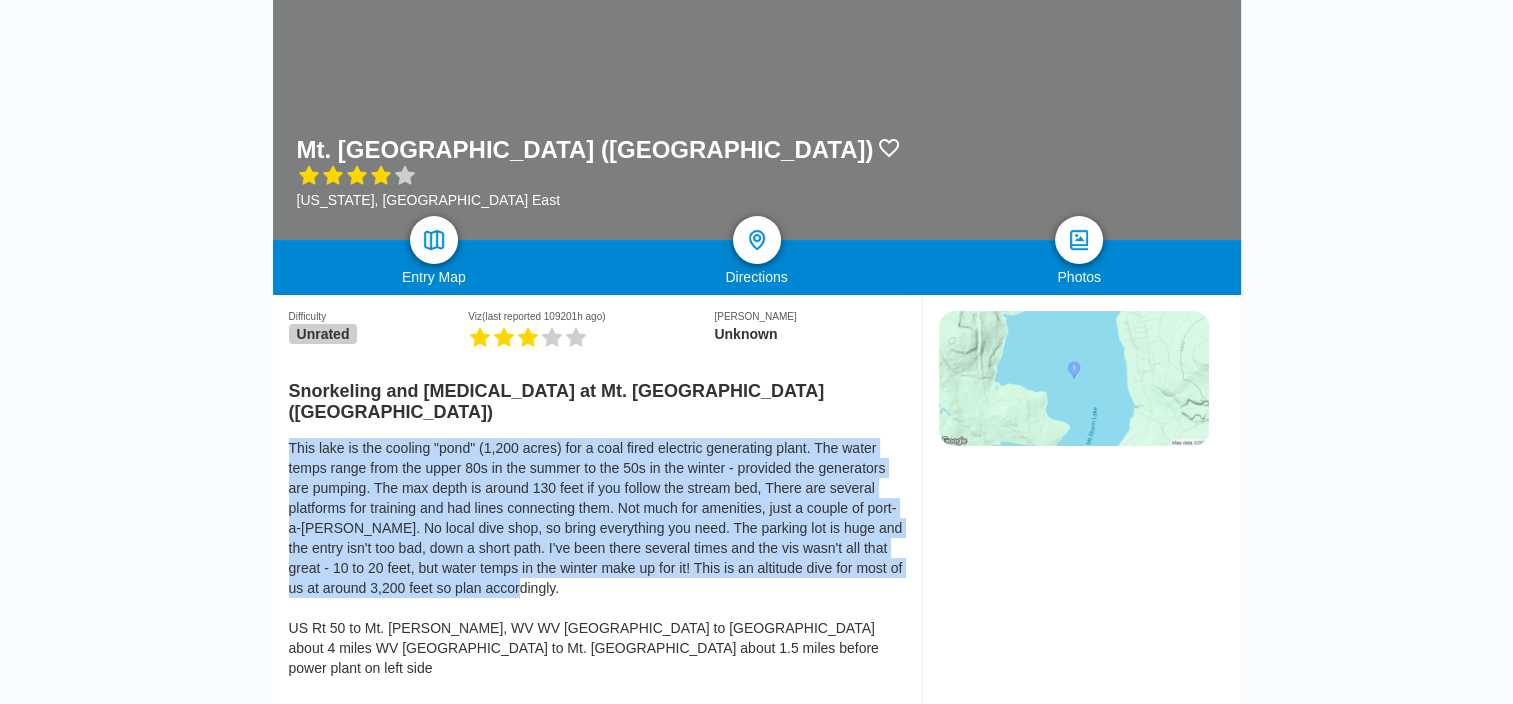 drag, startPoint x: 291, startPoint y: 432, endPoint x: 544, endPoint y: 578, distance: 292.10443 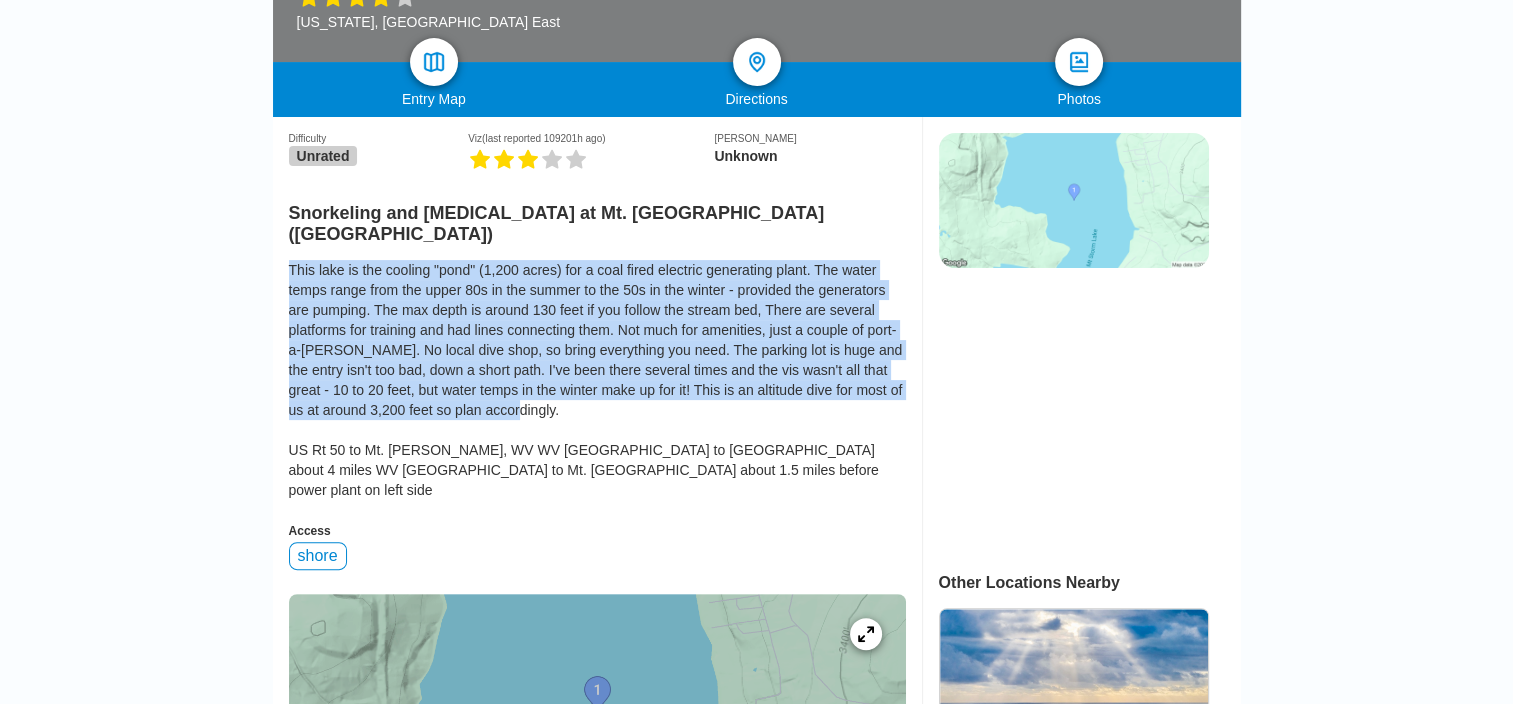 scroll, scrollTop: 414, scrollLeft: 0, axis: vertical 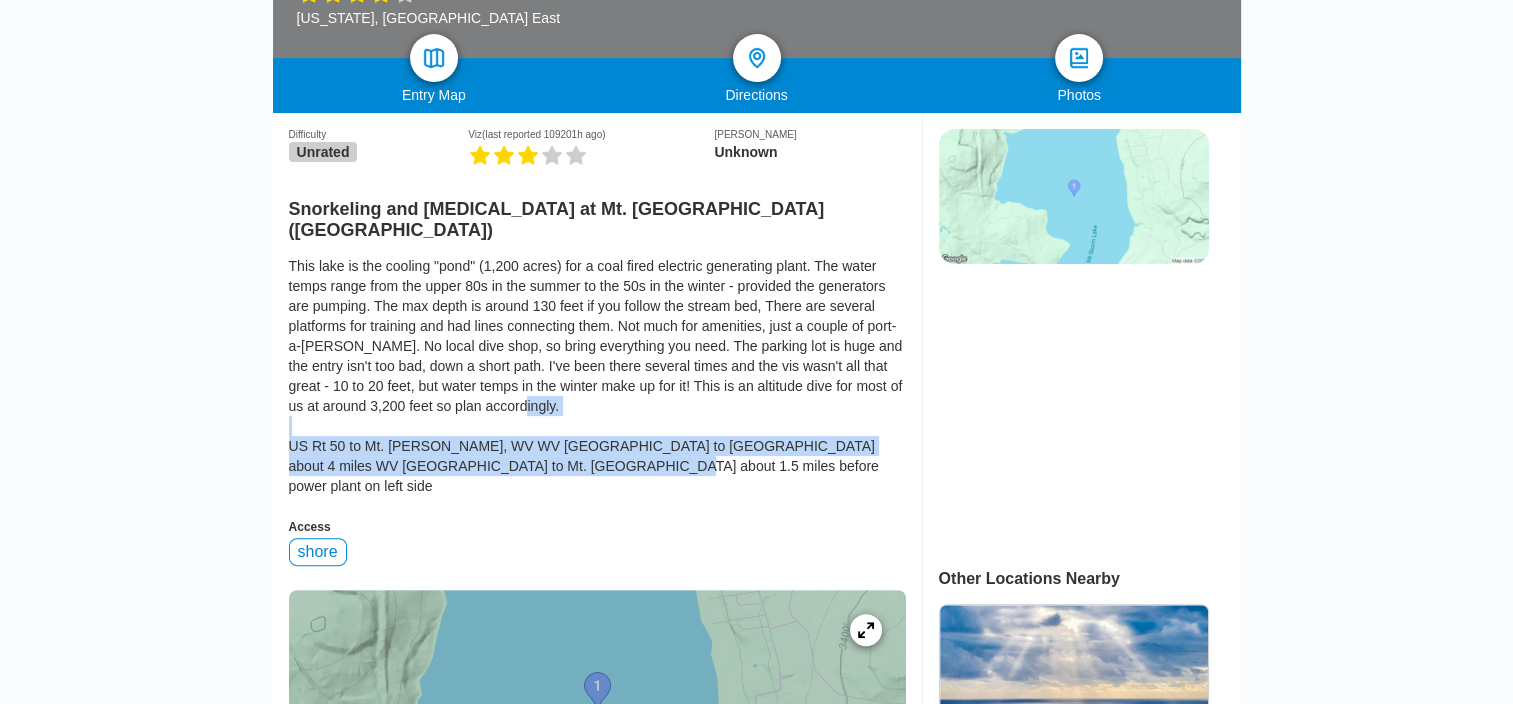 drag, startPoint x: 280, startPoint y: 431, endPoint x: 641, endPoint y: 460, distance: 362.16293 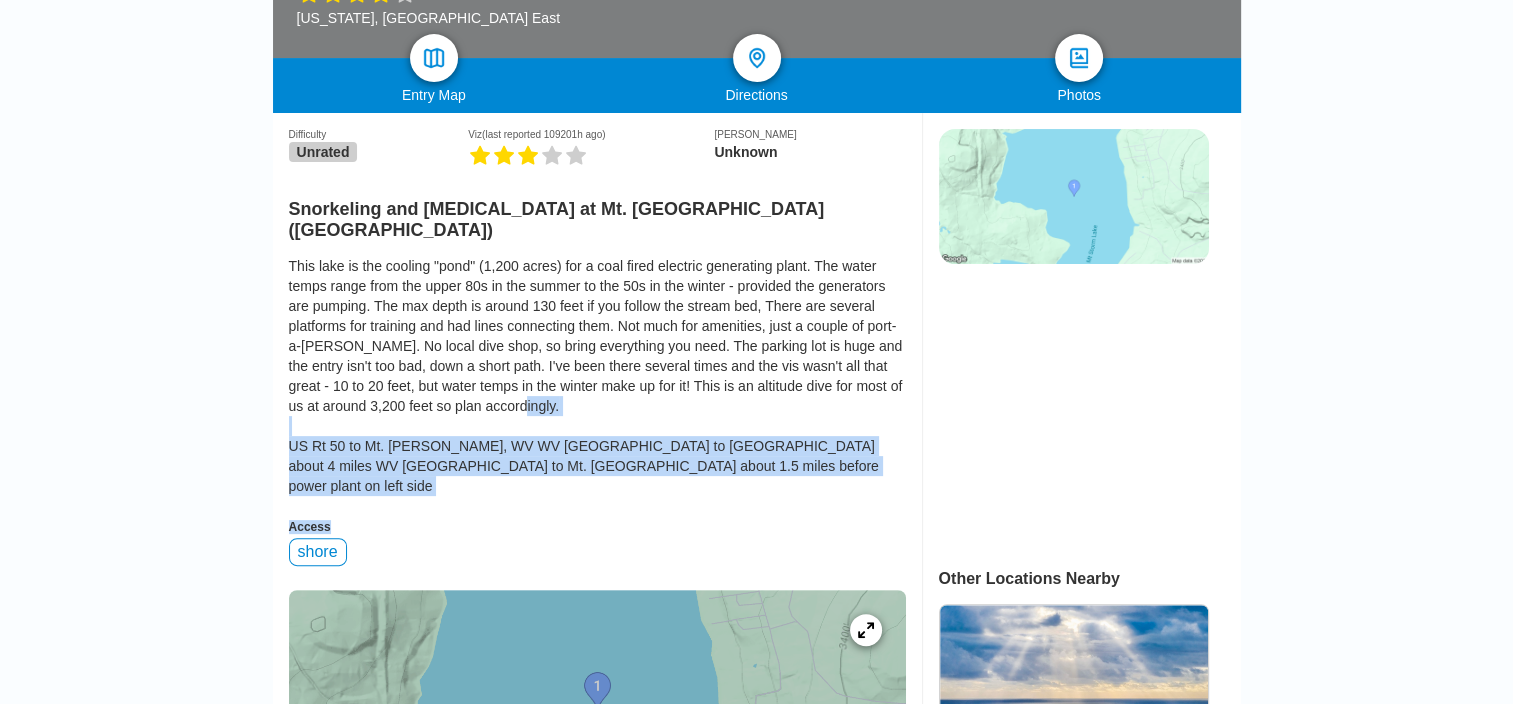 click on "Difficulty Unrated Viz  (last reported 109201h ago) [PERSON_NAME] Unknown [PERSON_NAME] and [MEDICAL_DATA] at Mt. [GEOGRAPHIC_DATA] ([GEOGRAPHIC_DATA]) This lake is the cooling "pond" (1,200 acres) for a coal fired electric generating plant. The water temps range from the upper 80s in the summer to the 50s in the winter - provided the generators are pumping. The max depth is around 130 feet if you follow the stream bed, There are several platforms for training and had lines connecting them. Not much for amenities, just a couple of port-a-[PERSON_NAME]. No local dive shop, so bring everything you need. The parking lot is huge and the entry isn't too bad, down a short path. I've been there several times and the vis wasn't all that great - 10 to 20 feet, but water temps in the winter make up for it! This is an altitude dive for most of us at around 3,200 feet so plan accordingly.
US Rt 50 to Mt. [PERSON_NAME], WV   WV [GEOGRAPHIC_DATA] to [GEOGRAPHIC_DATA] about 4 miles  WV [GEOGRAPHIC_DATA] to Mt. [GEOGRAPHIC_DATA] about 1.5 miles before power plant on left side Access shore View" at bounding box center (597, 557) 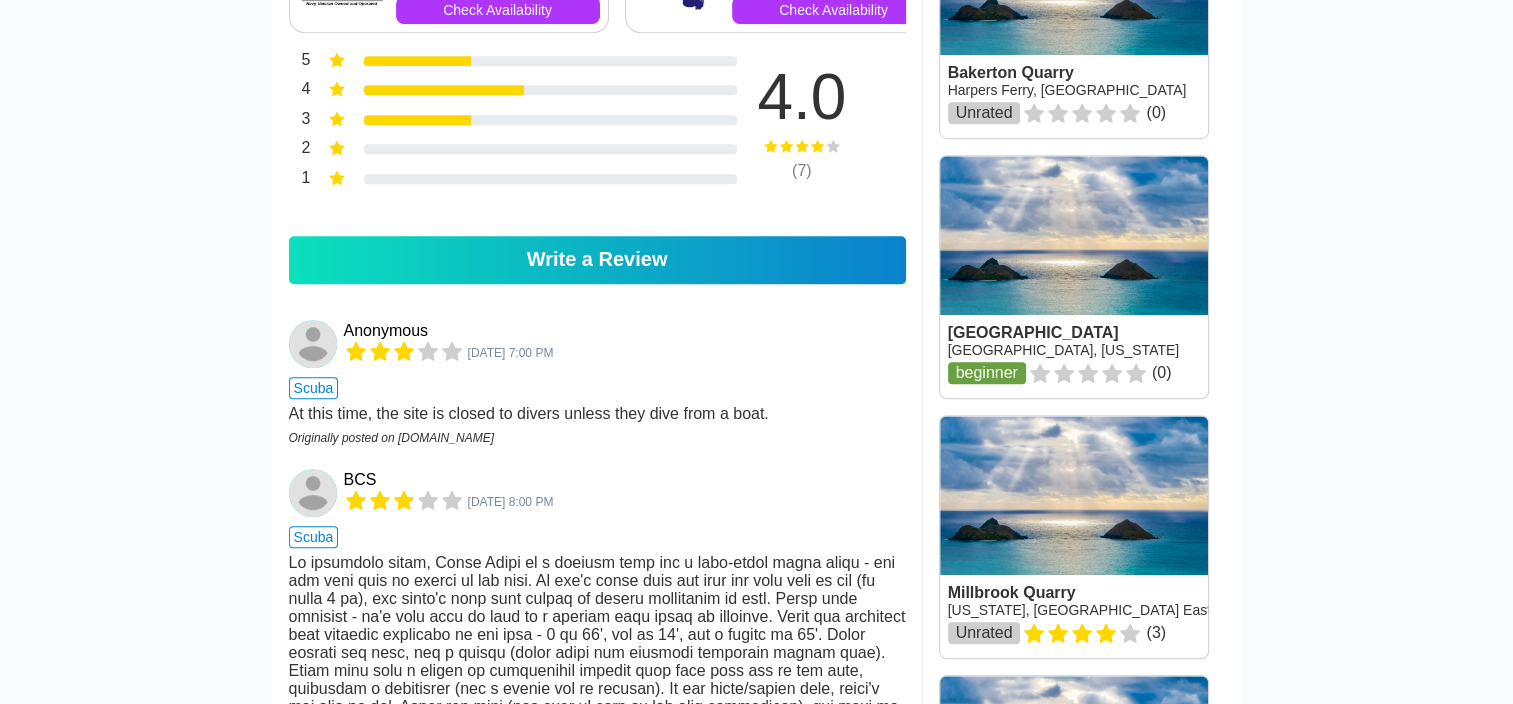 scroll, scrollTop: 1428, scrollLeft: 0, axis: vertical 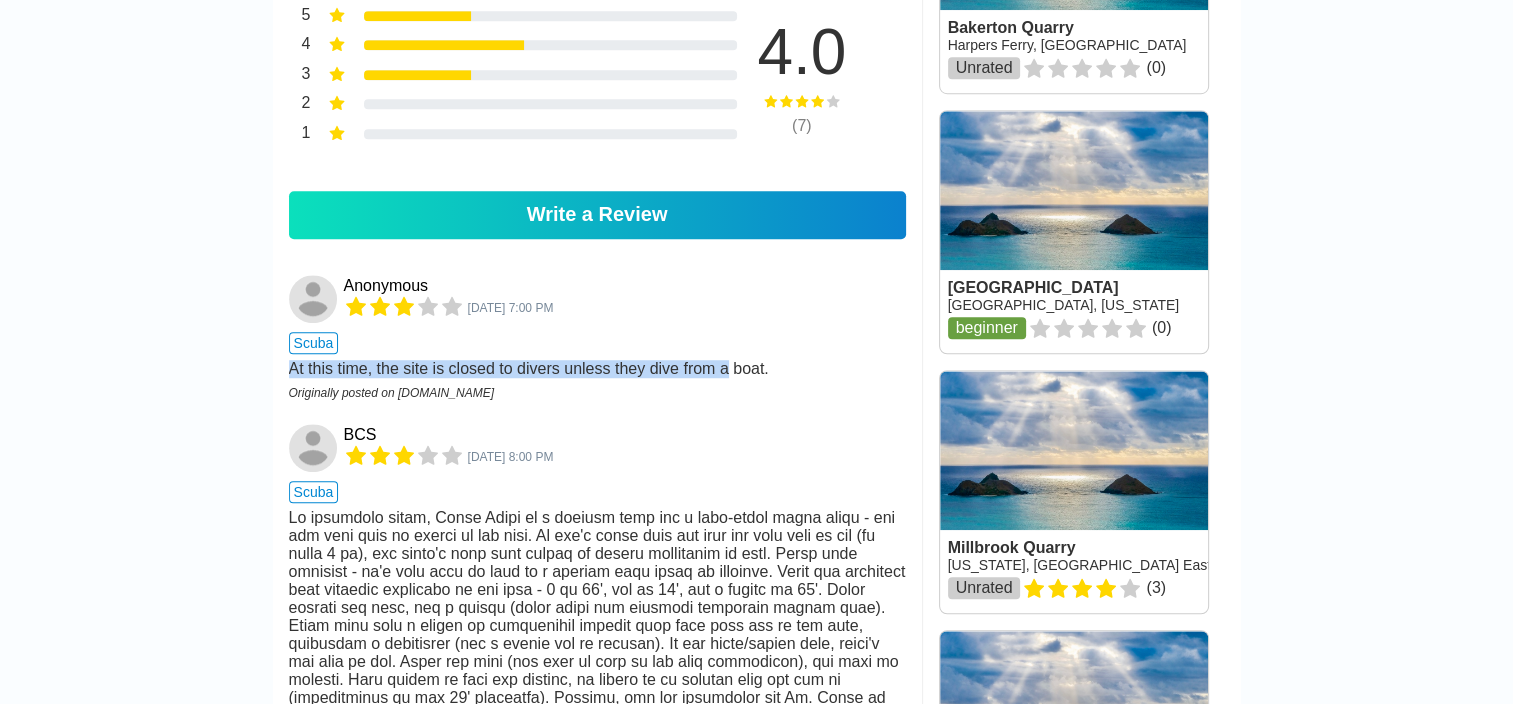 drag, startPoint x: 289, startPoint y: 360, endPoint x: 776, endPoint y: 363, distance: 487.00925 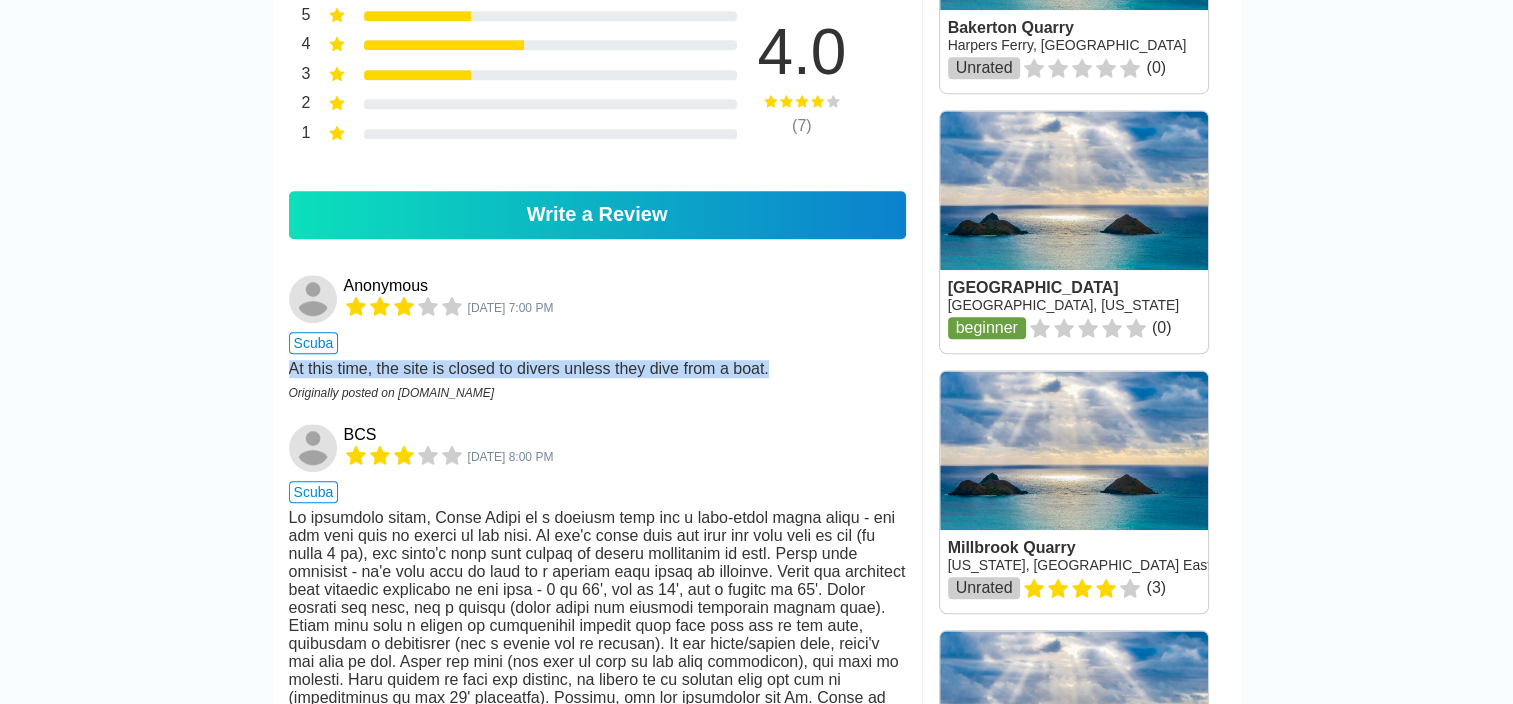 click on "At this time, the site is closed to divers unless they dive from a boat." at bounding box center (597, 369) 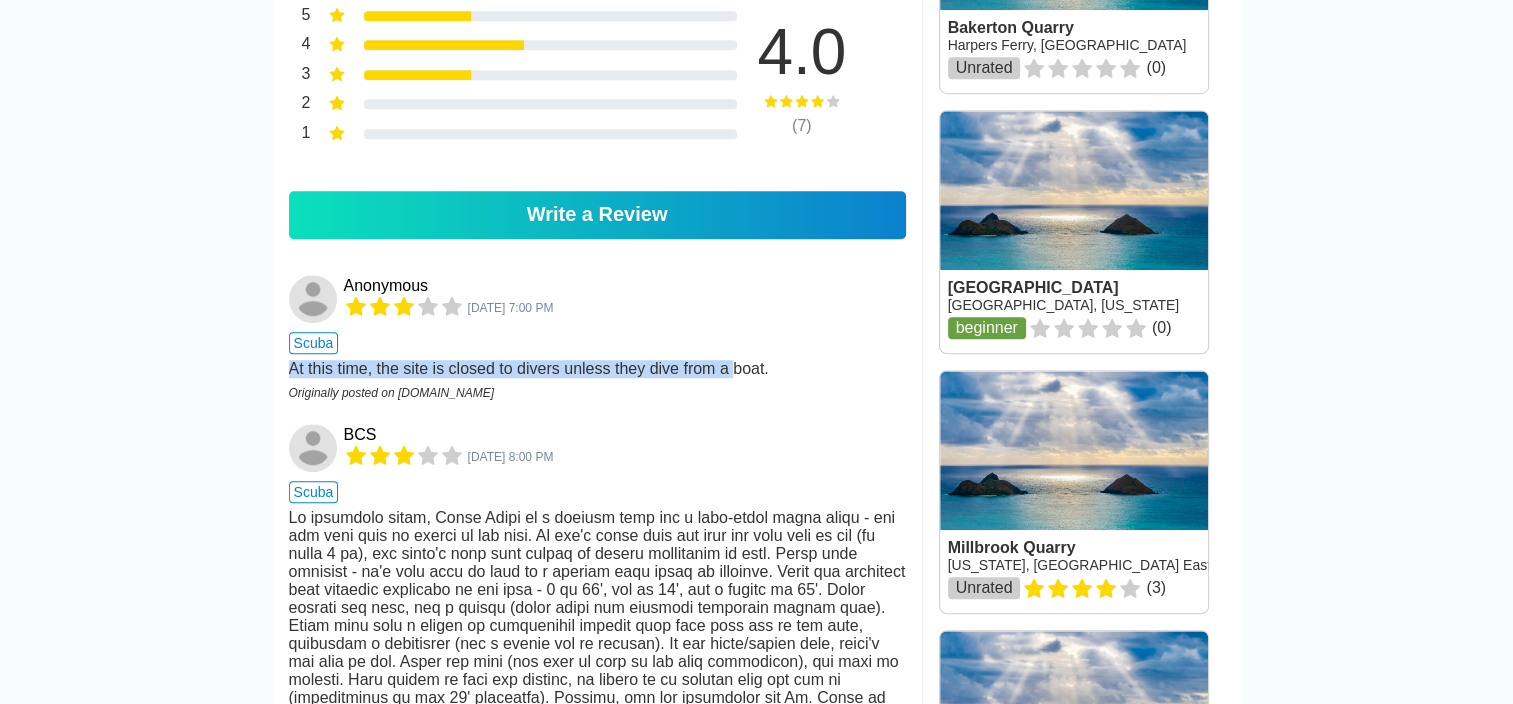drag, startPoint x: 289, startPoint y: 360, endPoint x: 758, endPoint y: 367, distance: 469.05225 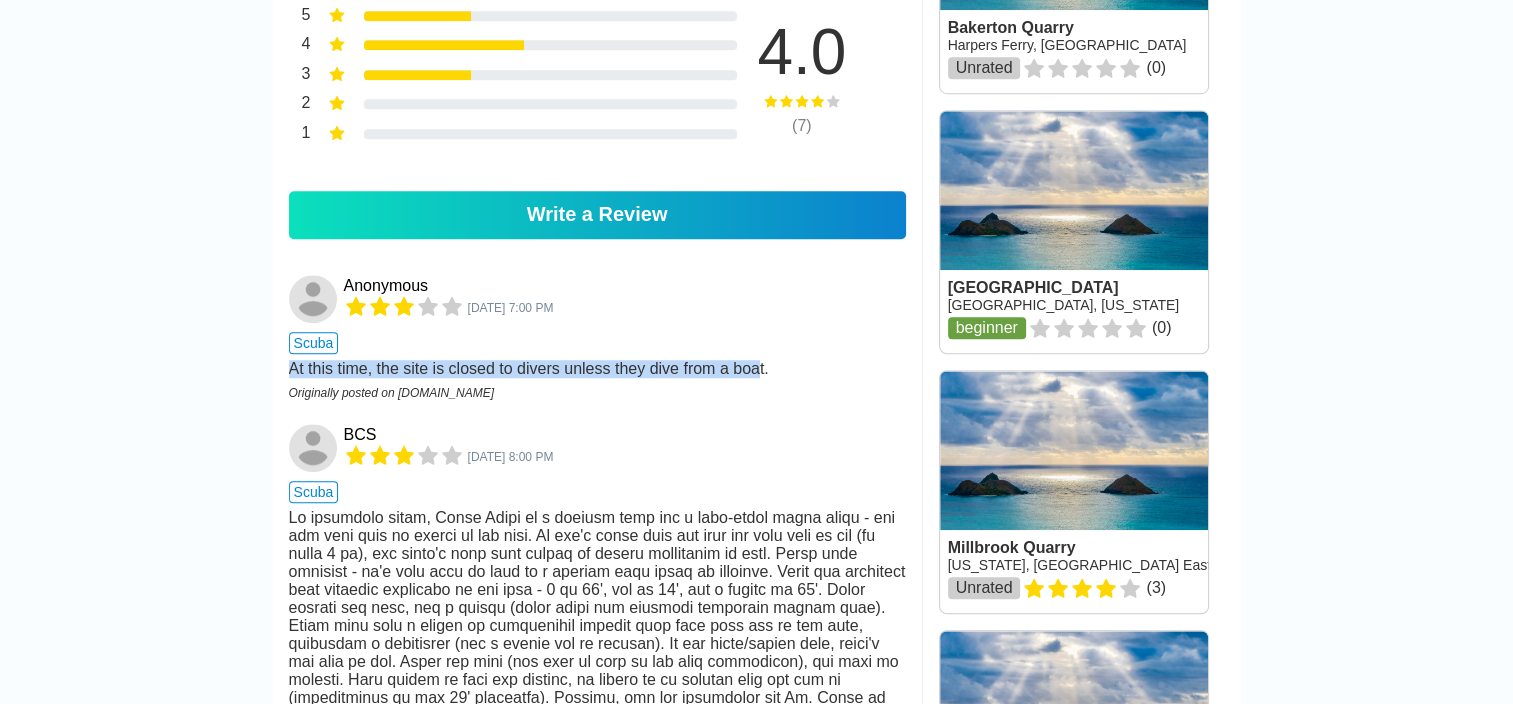 click on "At this time, the site is closed to divers unless they dive from a boat." at bounding box center [597, 369] 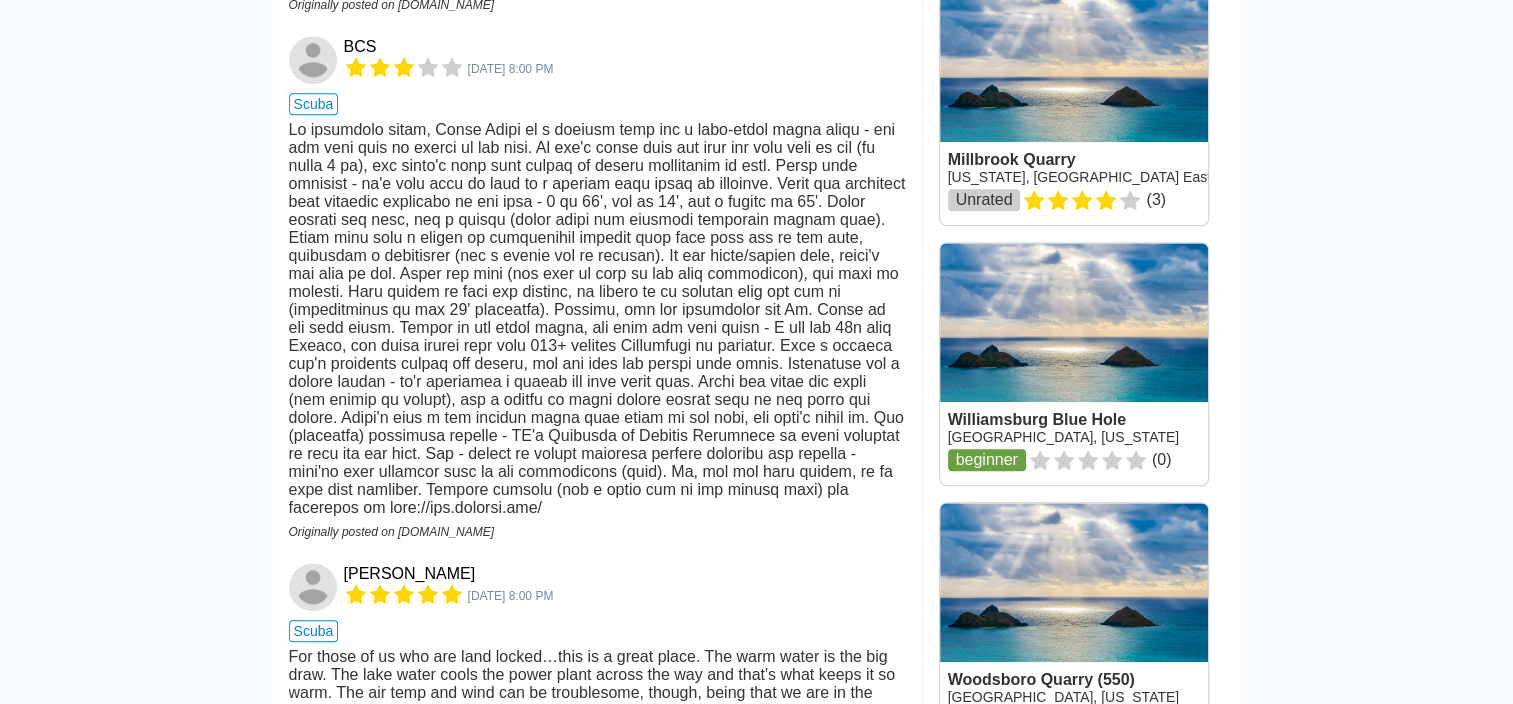 scroll, scrollTop: 1816, scrollLeft: 0, axis: vertical 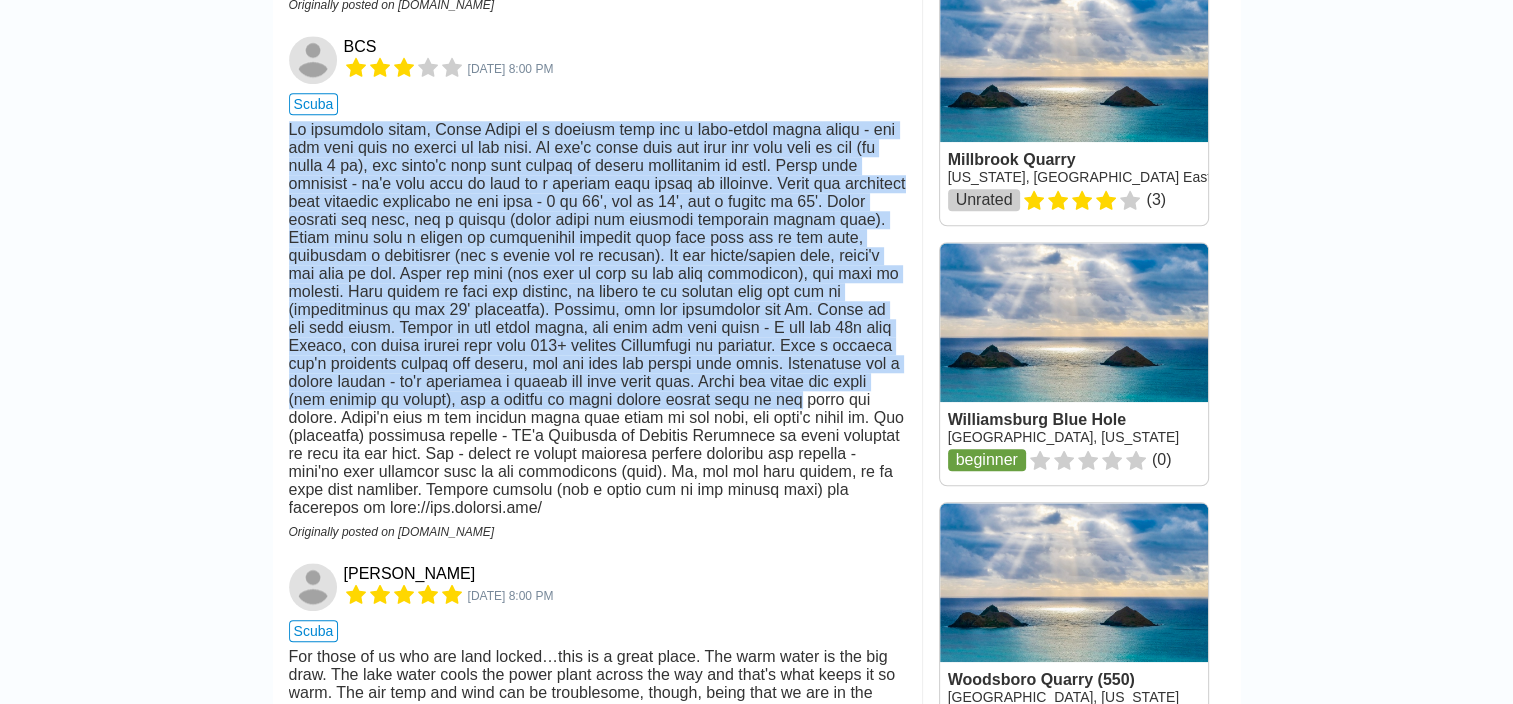 drag, startPoint x: 291, startPoint y: 123, endPoint x: 722, endPoint y: 518, distance: 584.6247 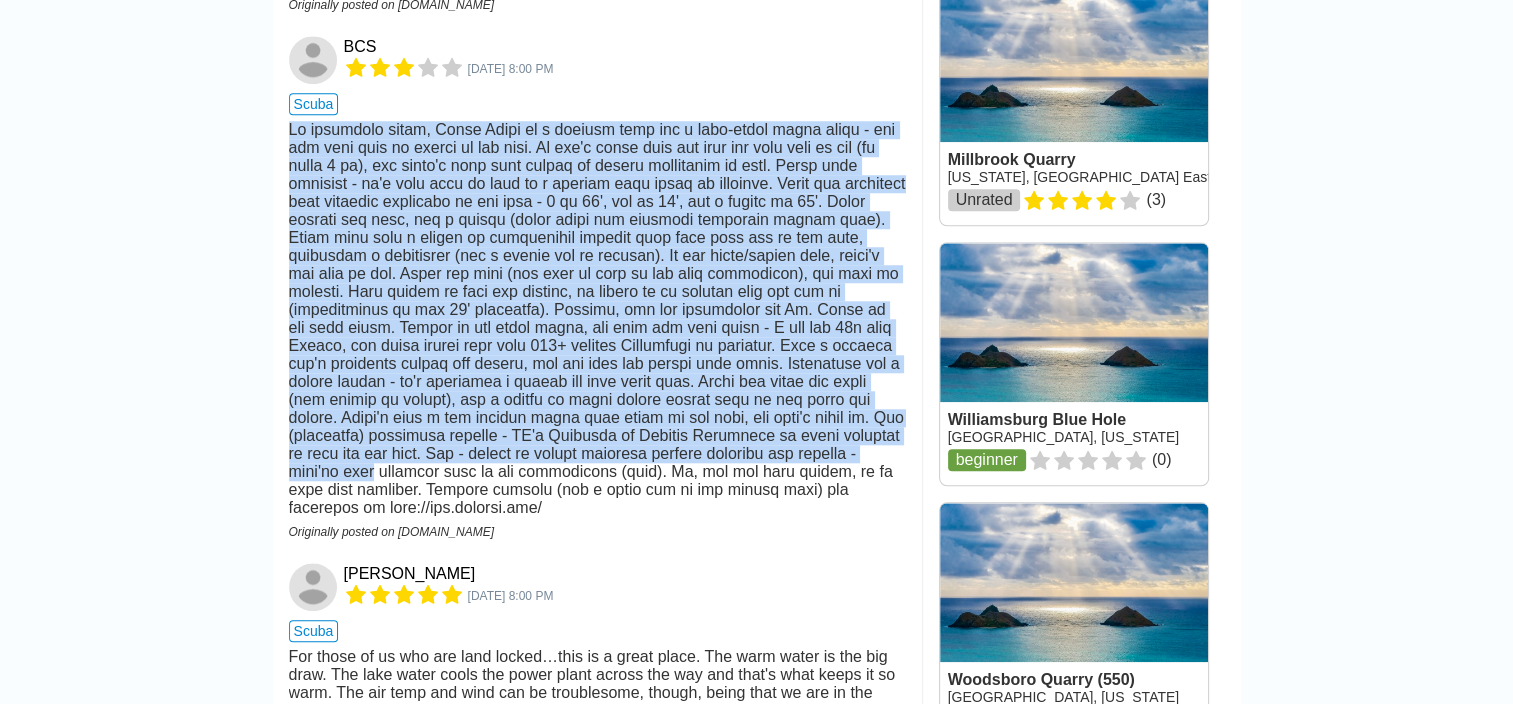 click at bounding box center [597, 319] 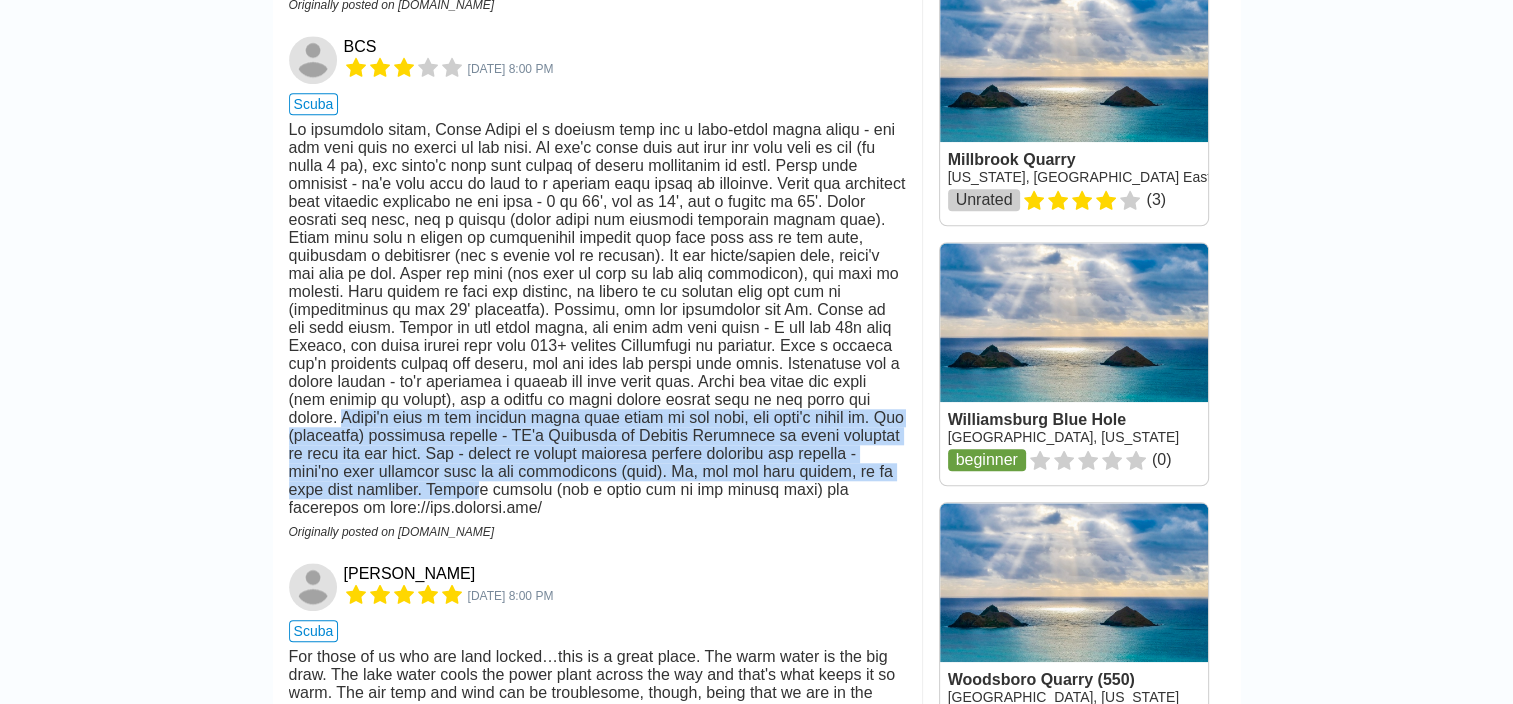 drag, startPoint x: 720, startPoint y: 448, endPoint x: 820, endPoint y: 532, distance: 130.59862 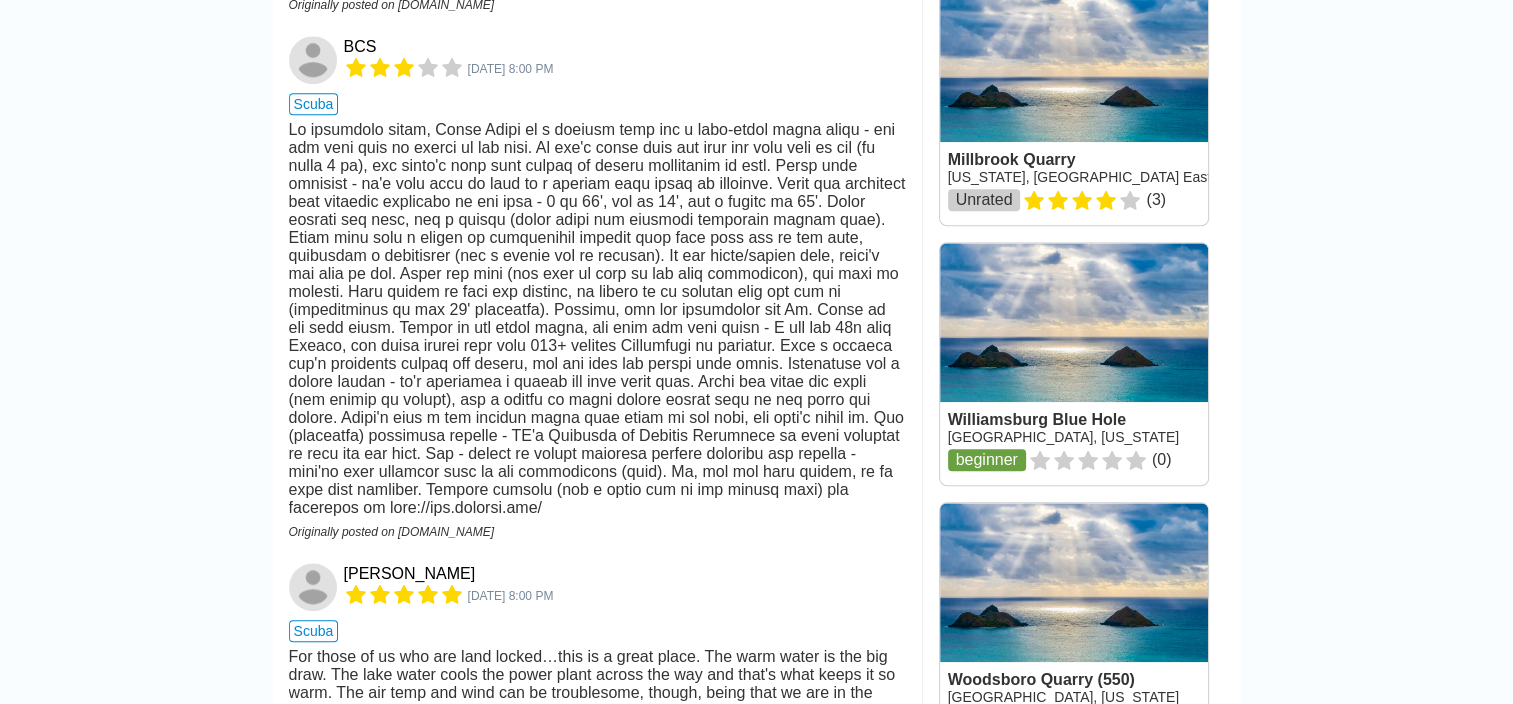 click at bounding box center [597, 319] 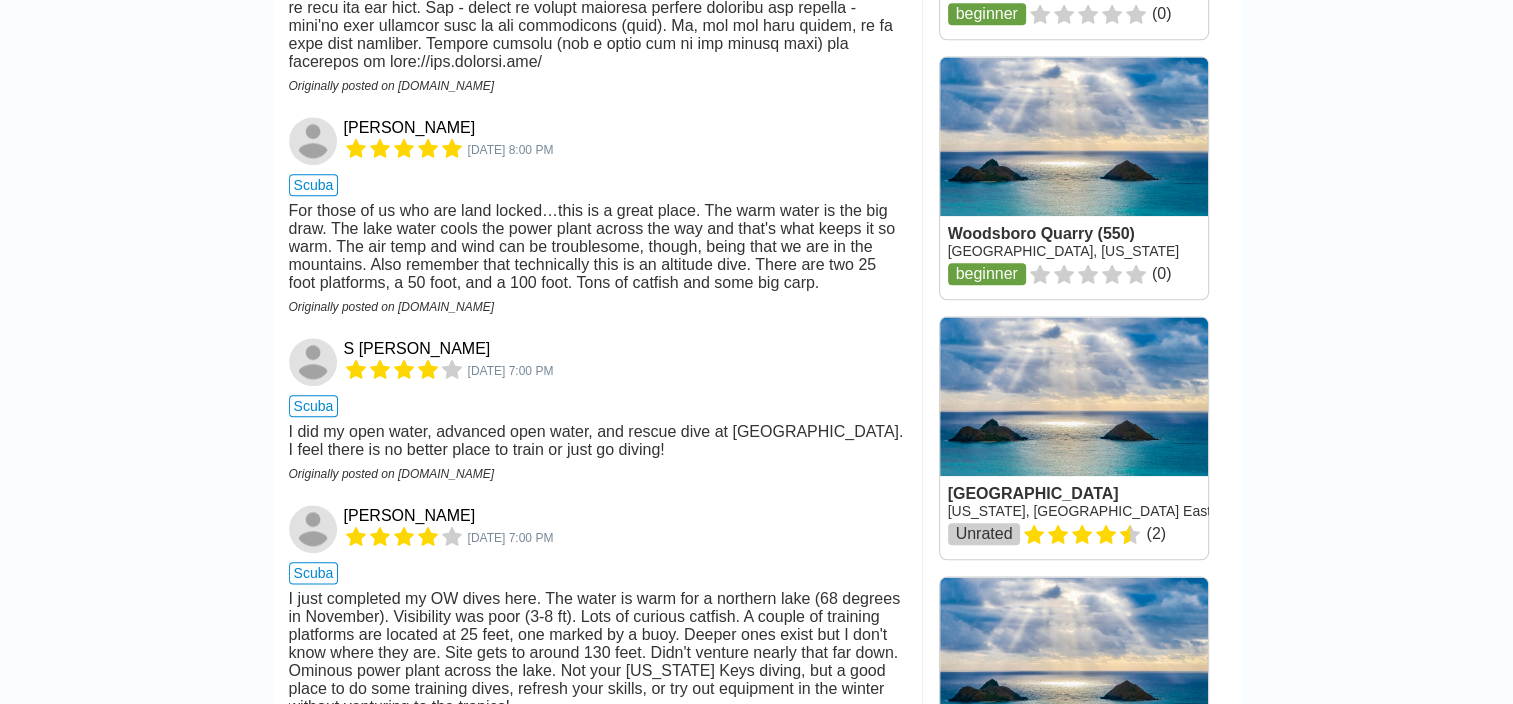 scroll, scrollTop: 2322, scrollLeft: 0, axis: vertical 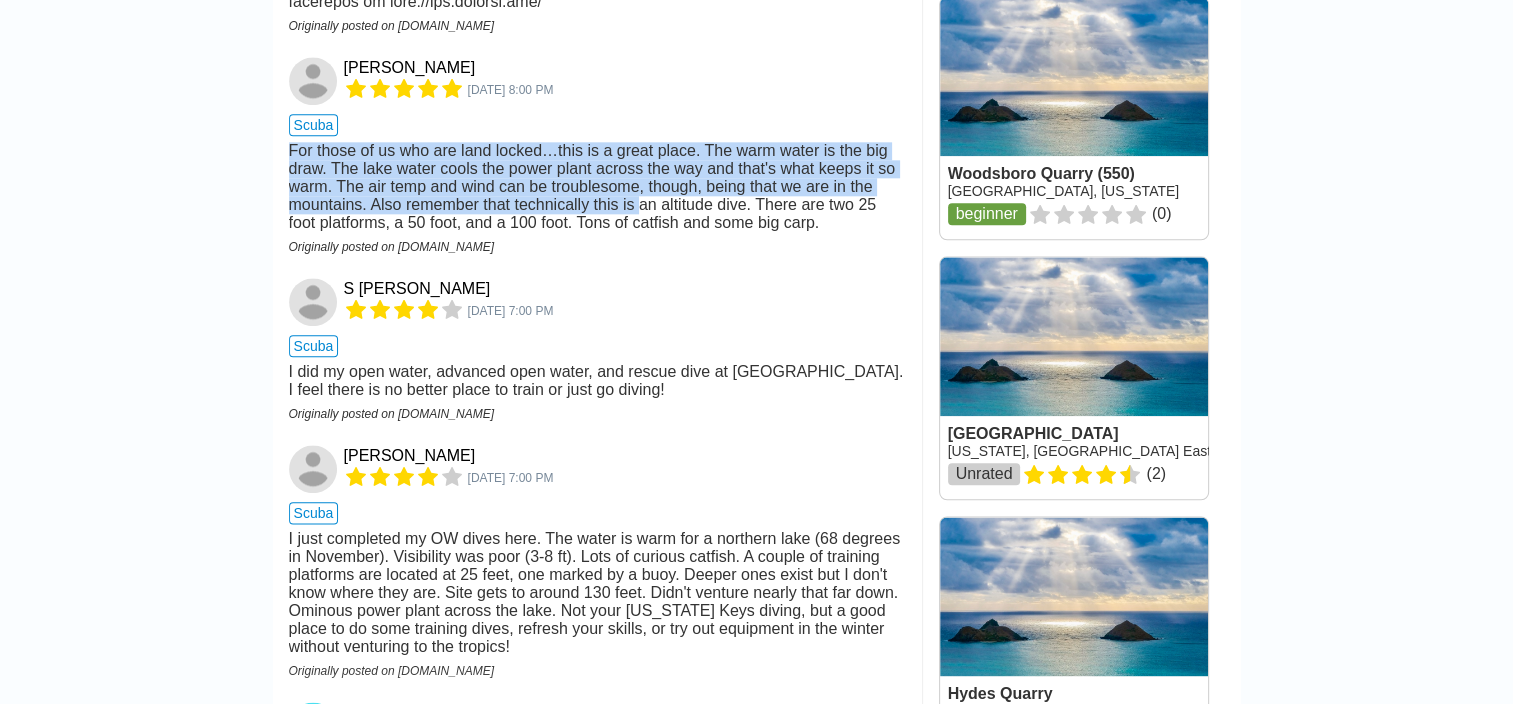 drag, startPoint x: 285, startPoint y: 212, endPoint x: 702, endPoint y: 299, distance: 425.97888 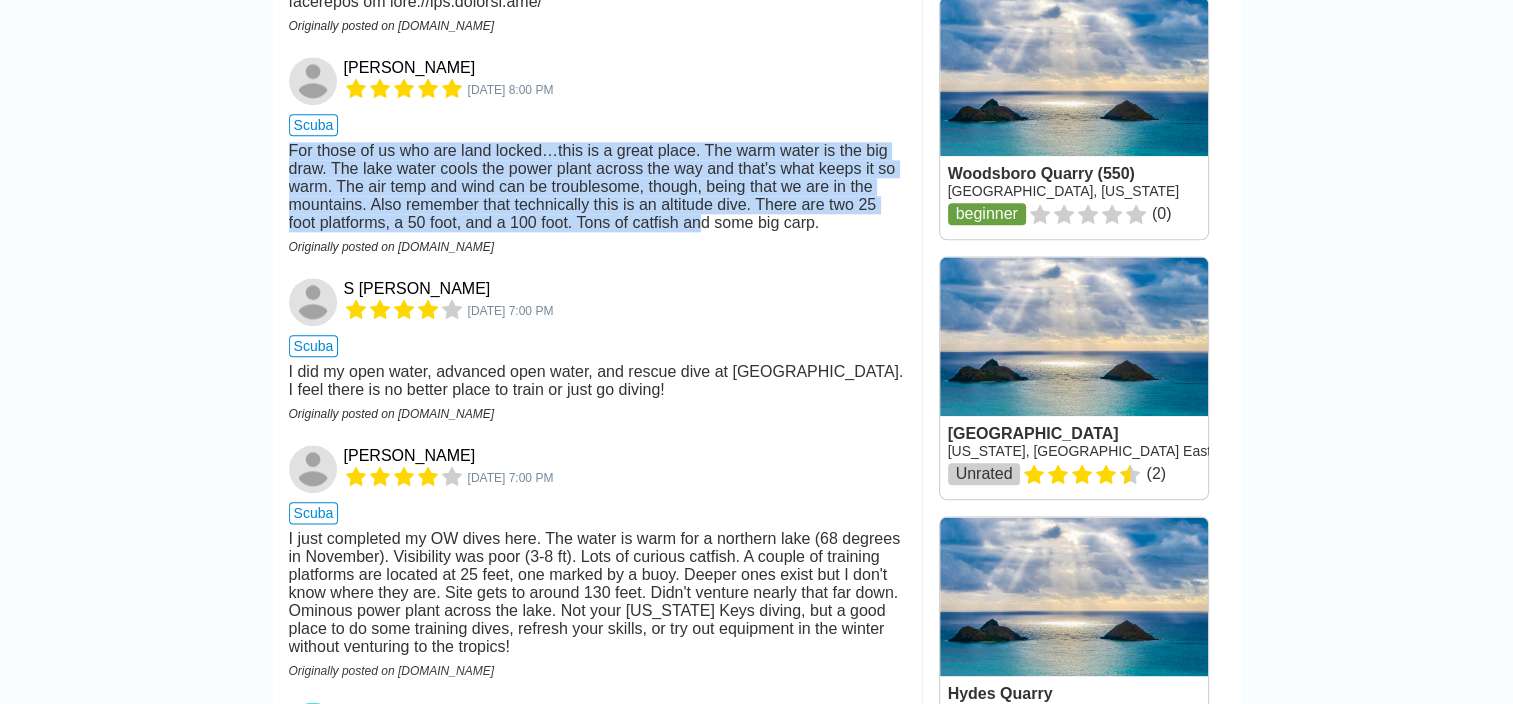 click on "For those of us who are land locked…this is a great place. The warm water is the big draw. The lake water cools the power plant across the way and that's what keeps it so warm. The air temp and wind can be troublesome, though, being that we are in the mountains. Also remember that technically this is an altitude dive. There are two 25 foot platforms, a 50 foot, and a 100 foot. Tons of catfish and some big carp." at bounding box center [597, 187] 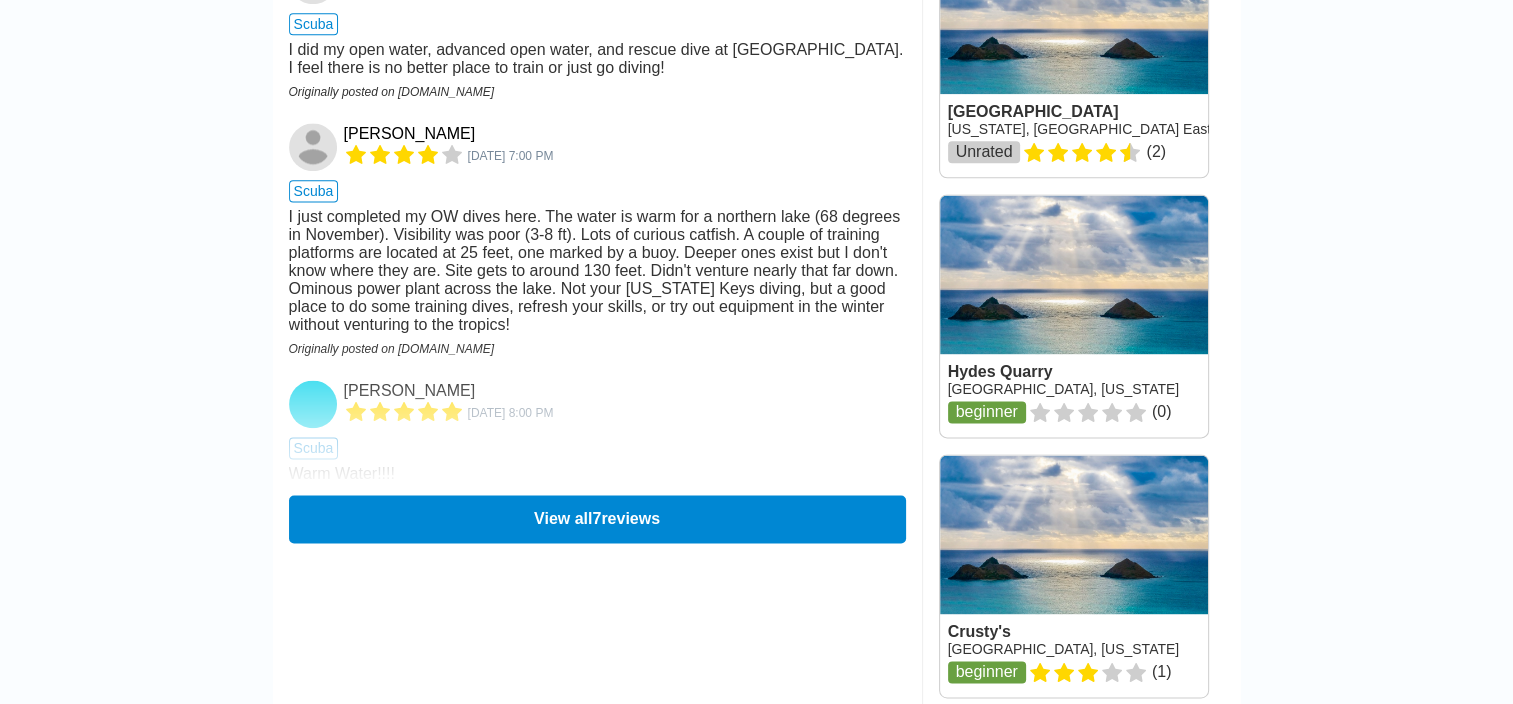 scroll, scrollTop: 2636, scrollLeft: 0, axis: vertical 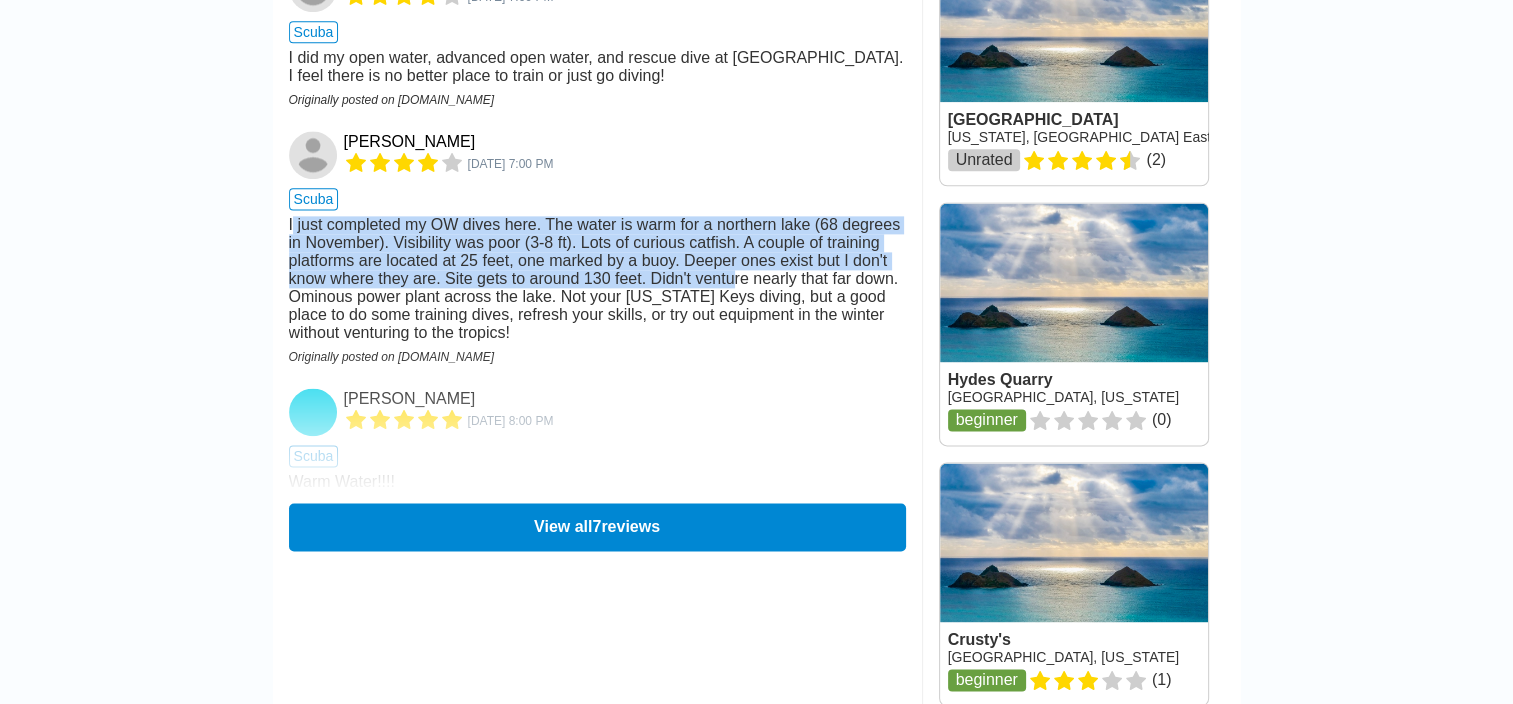 drag, startPoint x: 292, startPoint y: 325, endPoint x: 740, endPoint y: 383, distance: 451.73886 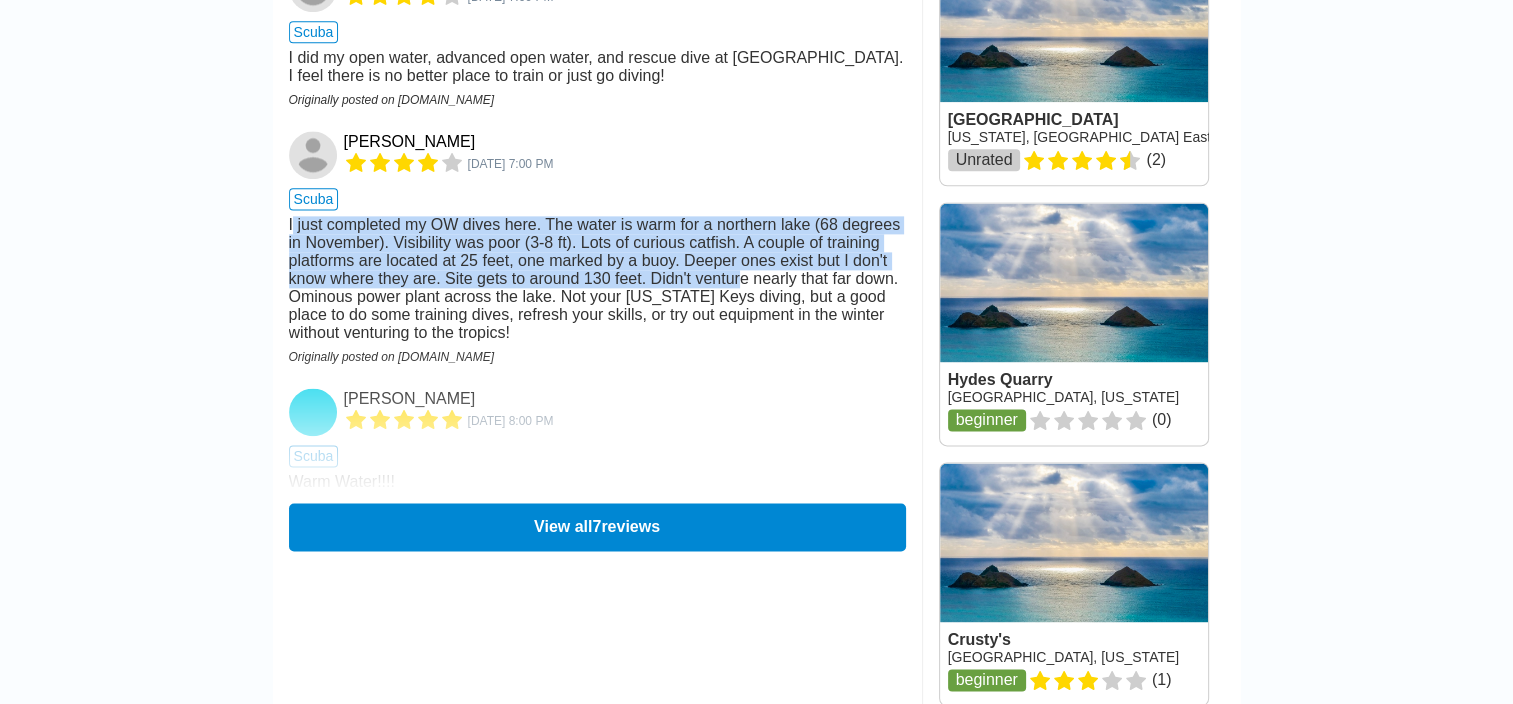 click on "I just completed my OW dives here.  The water is warm for a northern lake (68 degrees in November).  Visibility was poor (3-8 ft).  Lots of curious catfish.  A couple of training platforms are located at 25 feet, one marked by a buoy.  Deeper ones exist but I don't know where they are.  Site gets to around 130 feet. Didn't venture nearly that far down.  Ominous power plant across the lake.  Not your [US_STATE] Keys diving, but a good place to do some training dives, refresh your skills, or try out equipment in the winter without venturing to the tropics!" at bounding box center (597, 279) 